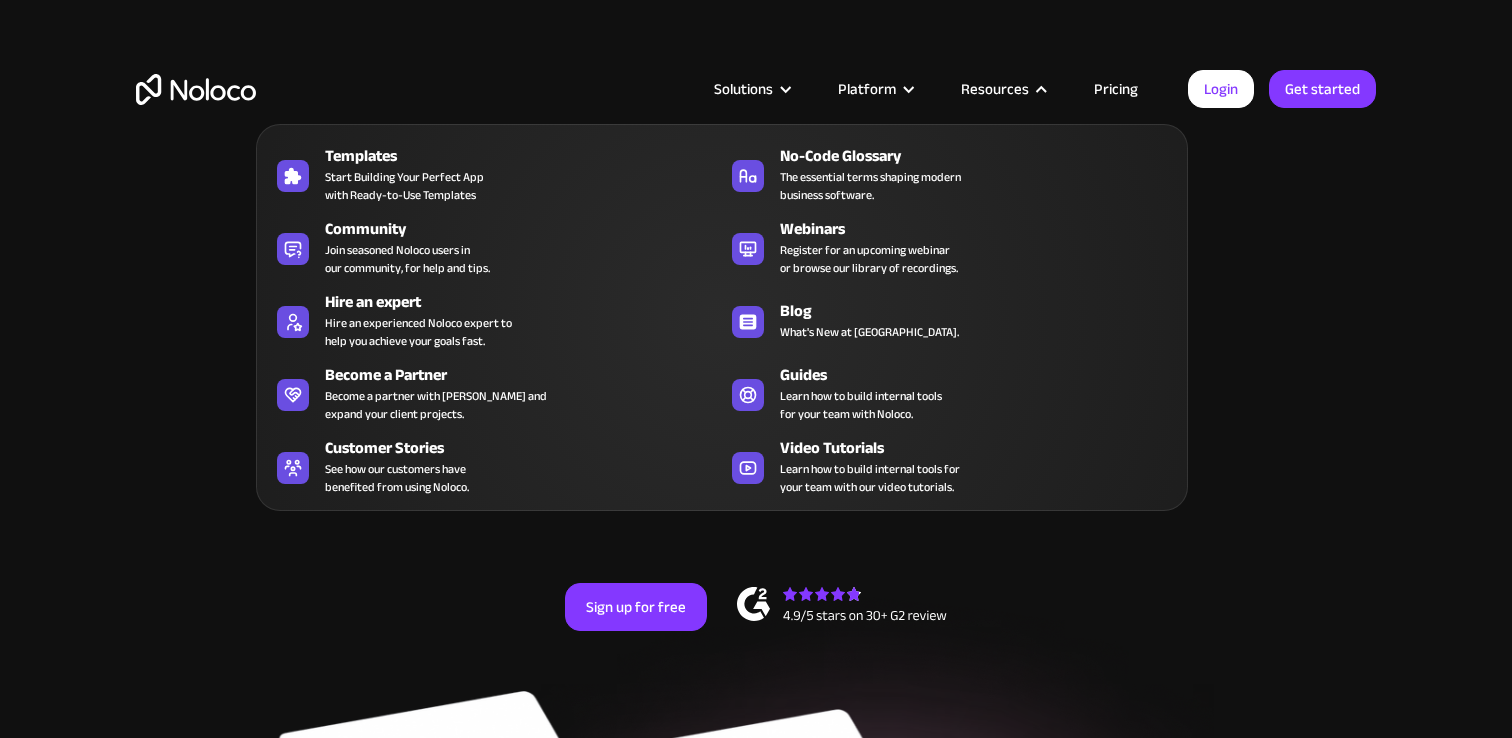 scroll, scrollTop: 0, scrollLeft: 0, axis: both 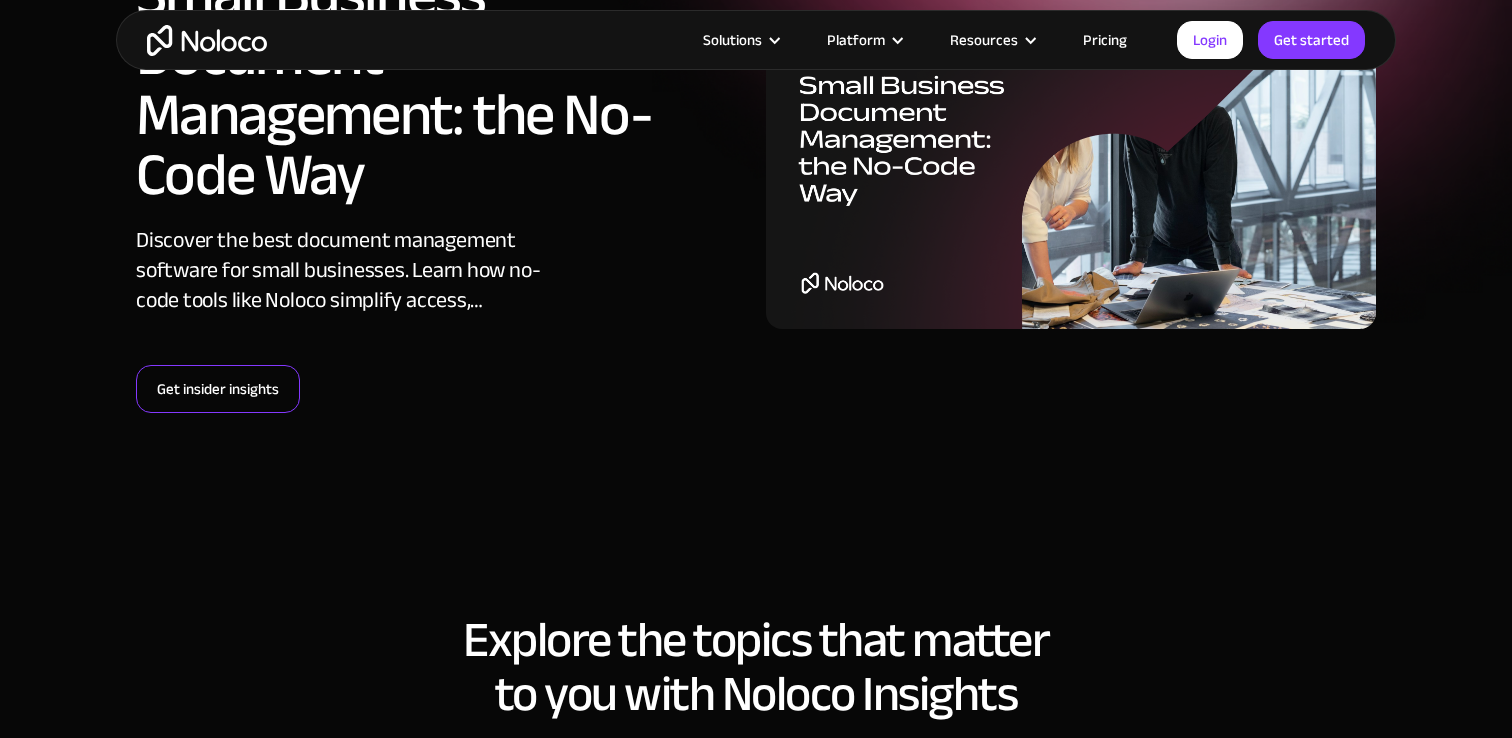 click on "Get insider insights" at bounding box center [218, 389] 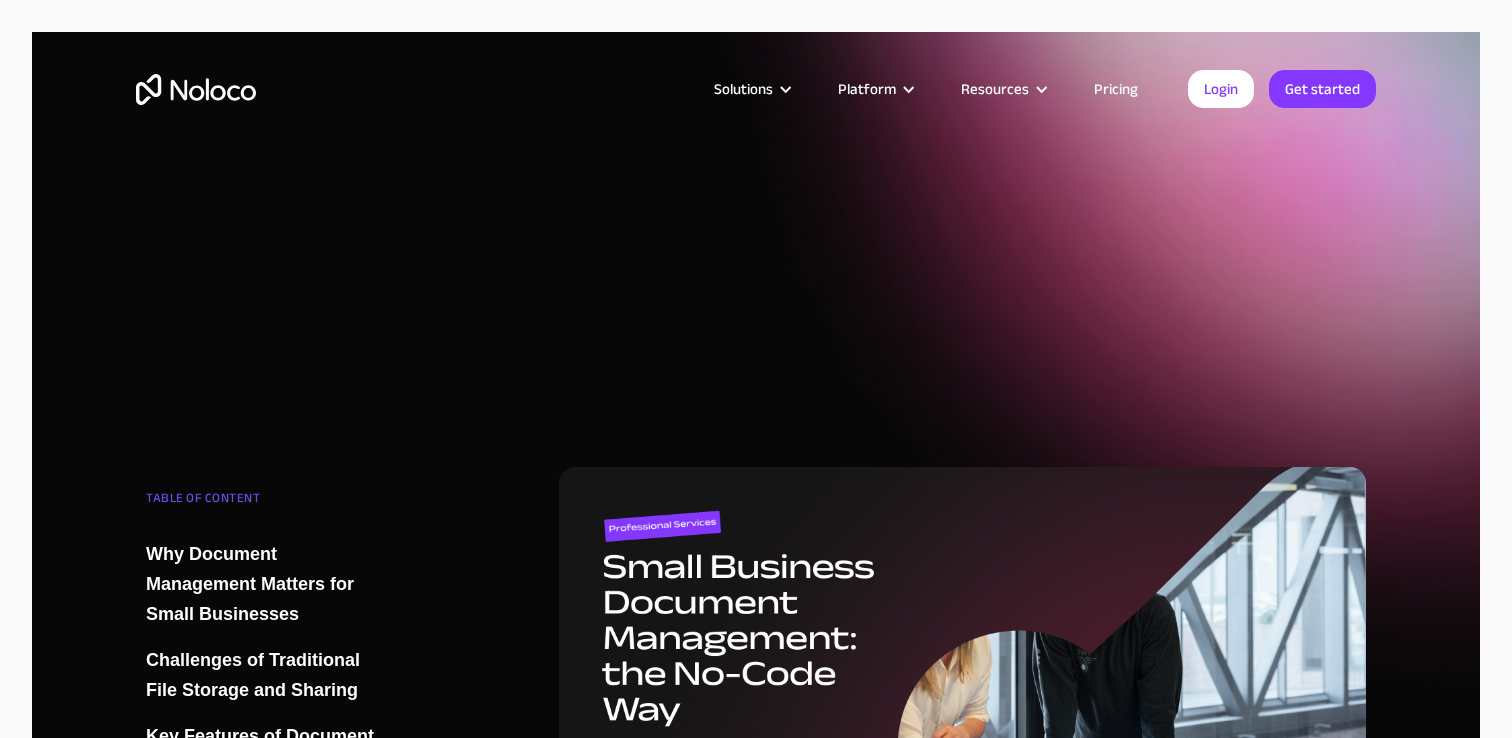scroll, scrollTop: 0, scrollLeft: 0, axis: both 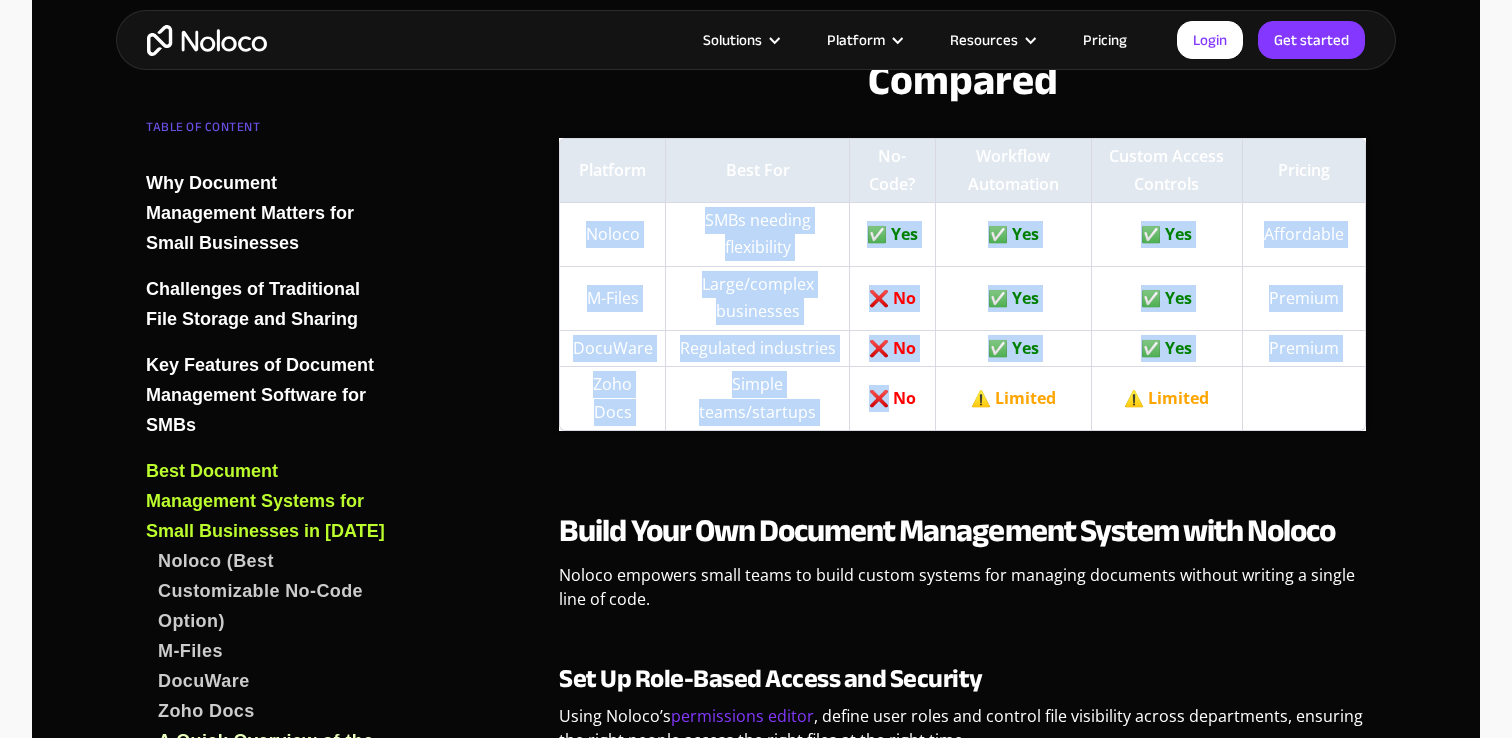 drag, startPoint x: 588, startPoint y: 209, endPoint x: 879, endPoint y: 374, distance: 334.52353 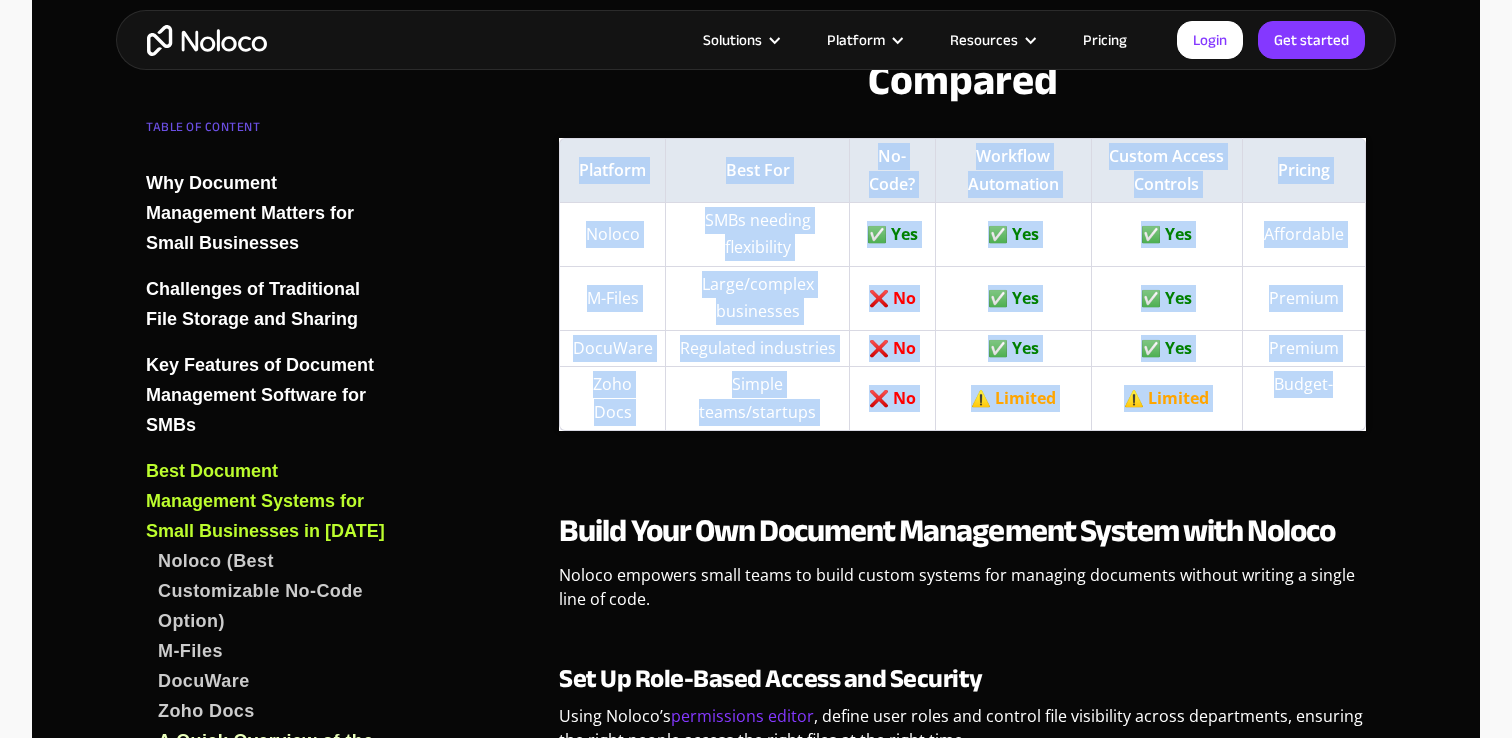 drag, startPoint x: 1344, startPoint y: 370, endPoint x: 577, endPoint y: 135, distance: 802.19324 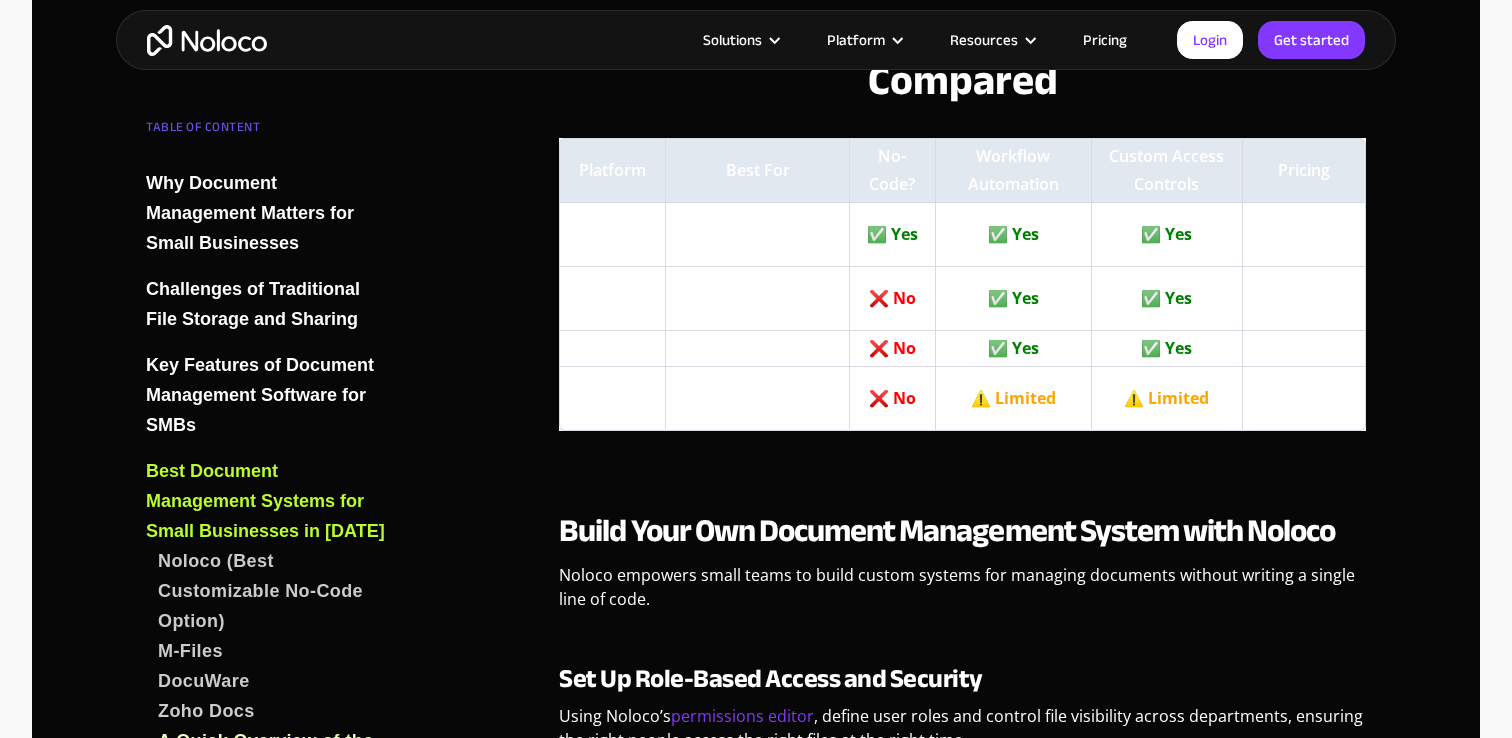 click on "Struggling to manage scattered files and approval chaos? Discover how a  document management system for small businesses , especially no-code solutions like Noloco, can centralize your workflows, control access, and automate processes securely. Why Document Management Matters for Small Businesses Document management is no longer a “nice-to-have” for growing SMBs, it’s a necessity. Whether you're handling client contracts, HR files, or internal policies, a proper system reduces risk, saves time, and boosts team productivity. A good document management system for small businesses brings structure, searchability, and secure access to your most critical information. Challenges of Traditional File Storage and Sharing Most small businesses still rely on a mix of email, local drives, and cloud folders. This creates: Version control issues Compliance headaches Security gaps and data silos Manual approval bottlenecks Key Features of Document Management Software for SMBs Secure Storage and Access Controls . ." at bounding box center [962, -837] 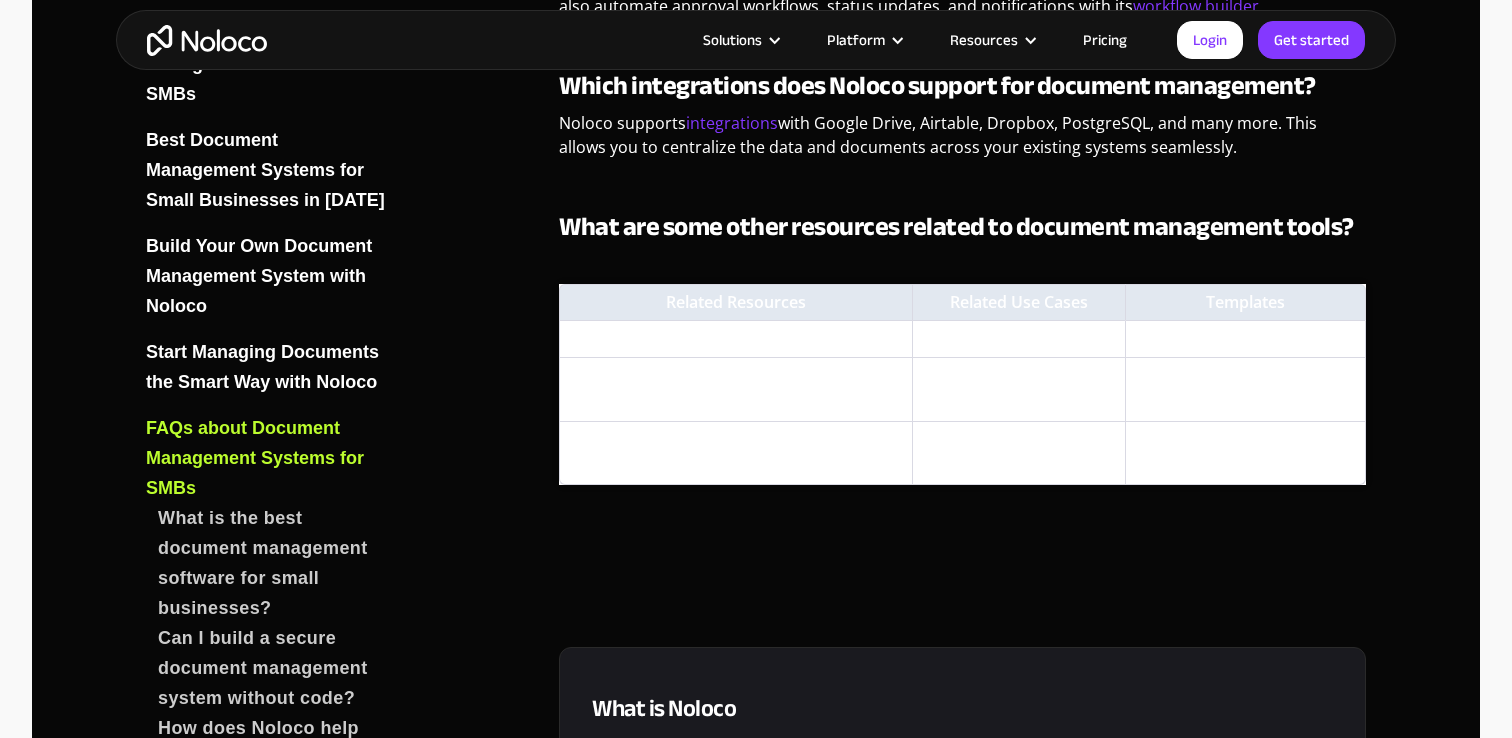 scroll, scrollTop: 7329, scrollLeft: 0, axis: vertical 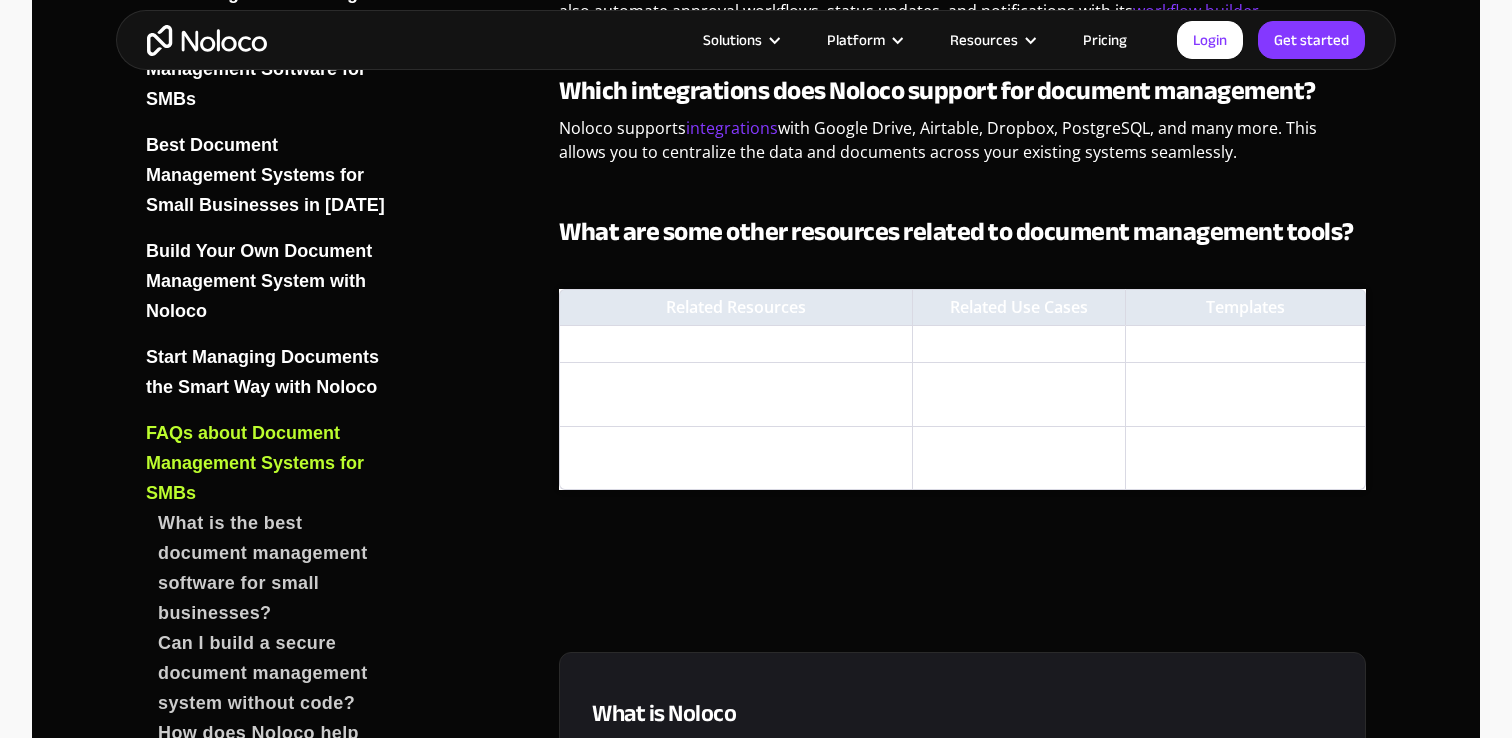 drag, startPoint x: 647, startPoint y: 281, endPoint x: 1319, endPoint y: 476, distance: 699.72064 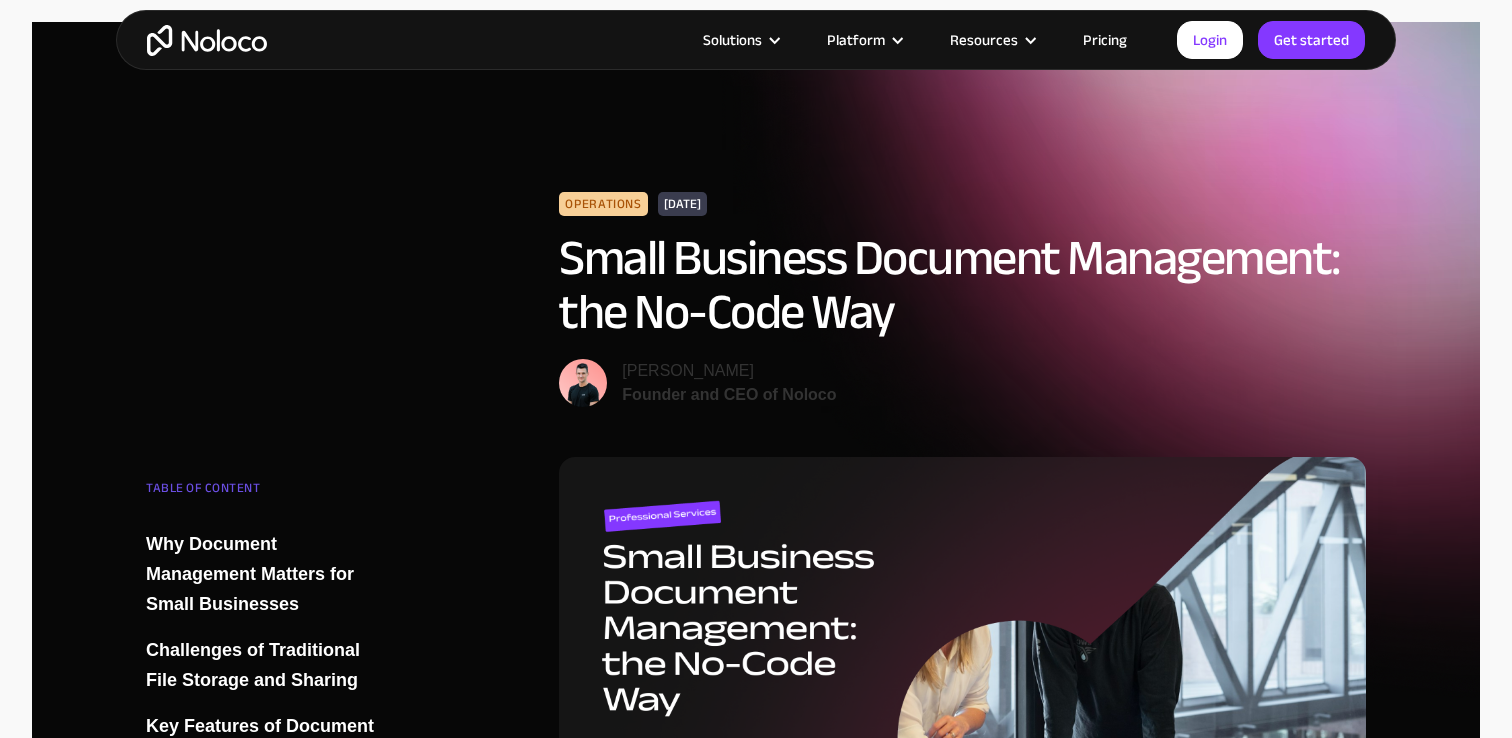 scroll, scrollTop: 0, scrollLeft: 0, axis: both 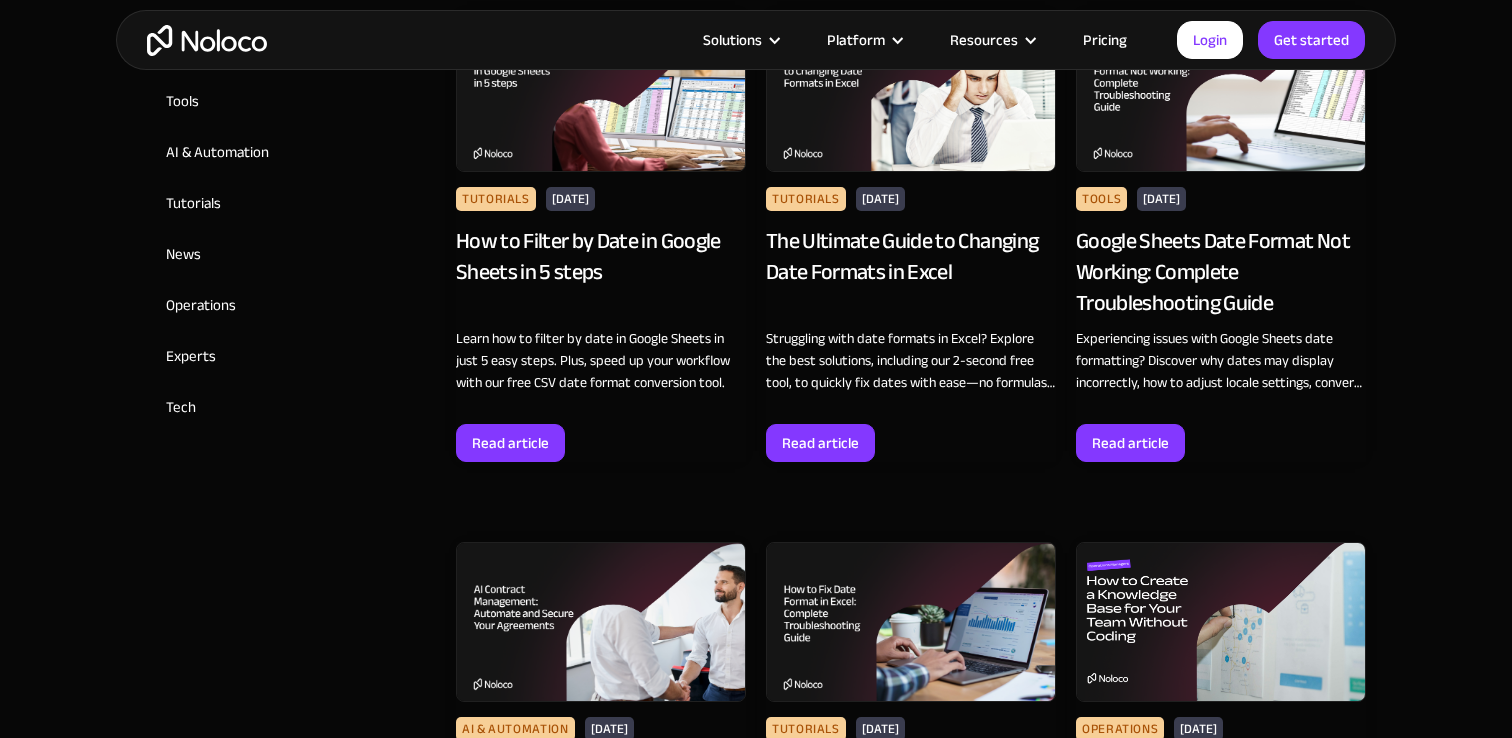 click on "Learn how to filter by date in Google Sheets in just 5 easy steps. Plus, speed up your workflow with our free CSV date format conversion tool." at bounding box center [601, 361] 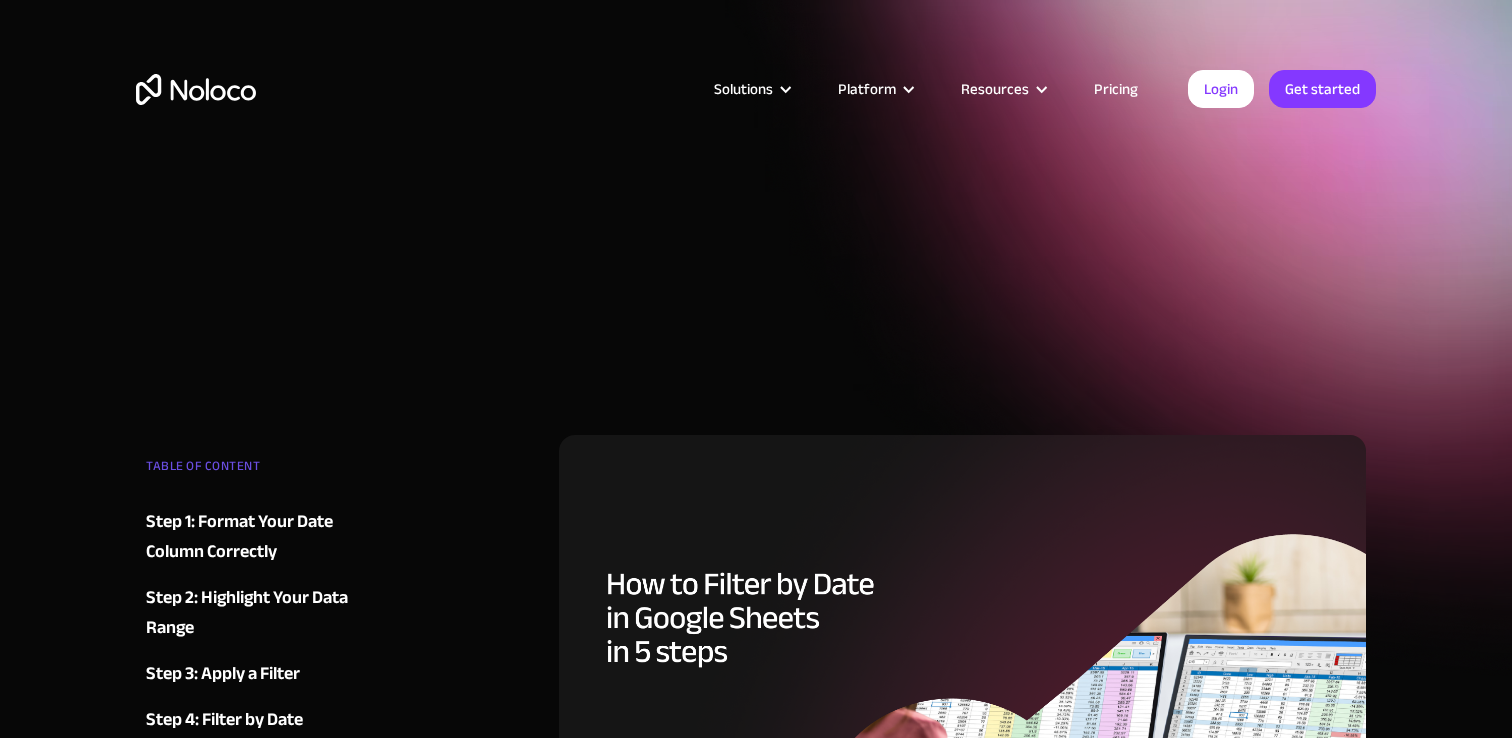 scroll, scrollTop: 0, scrollLeft: 0, axis: both 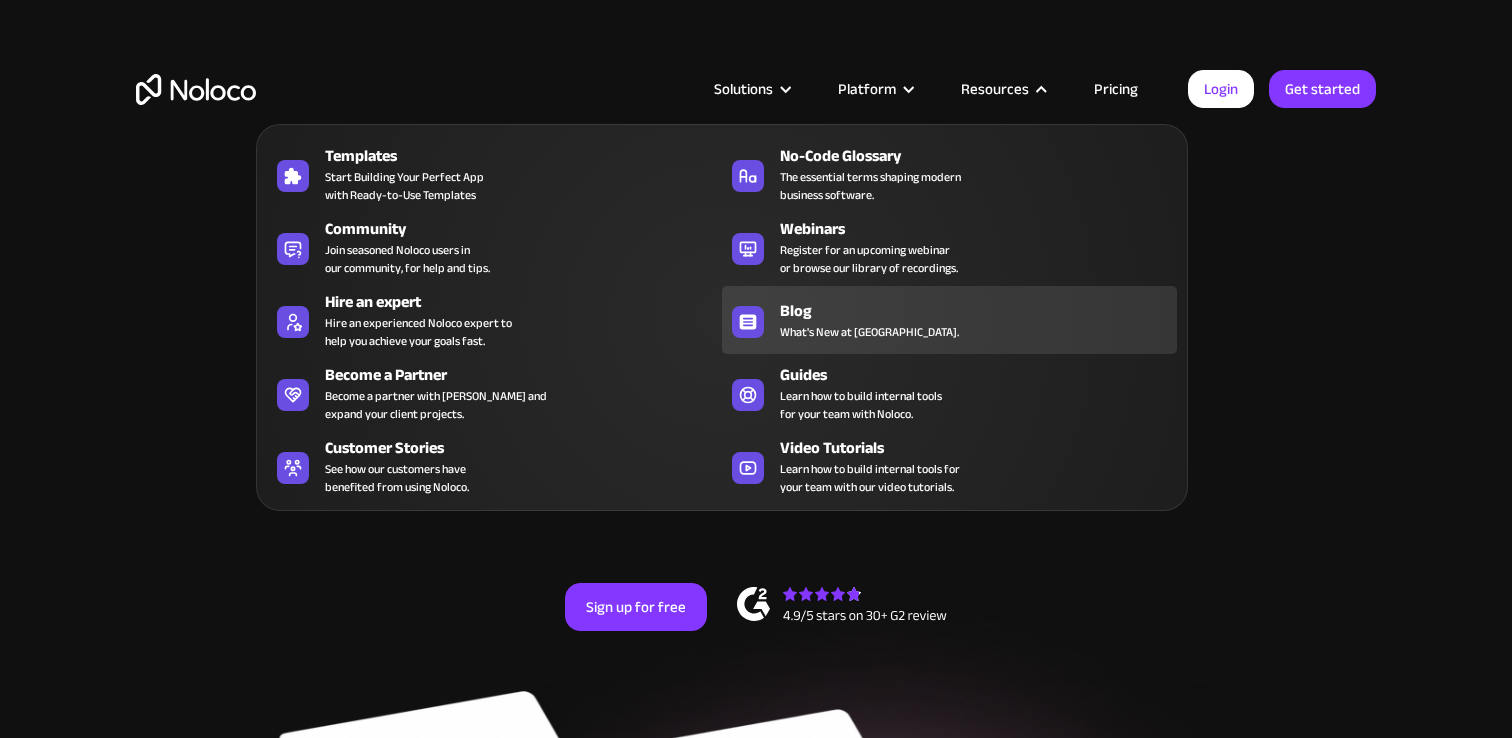 click on "Blog" at bounding box center (983, 311) 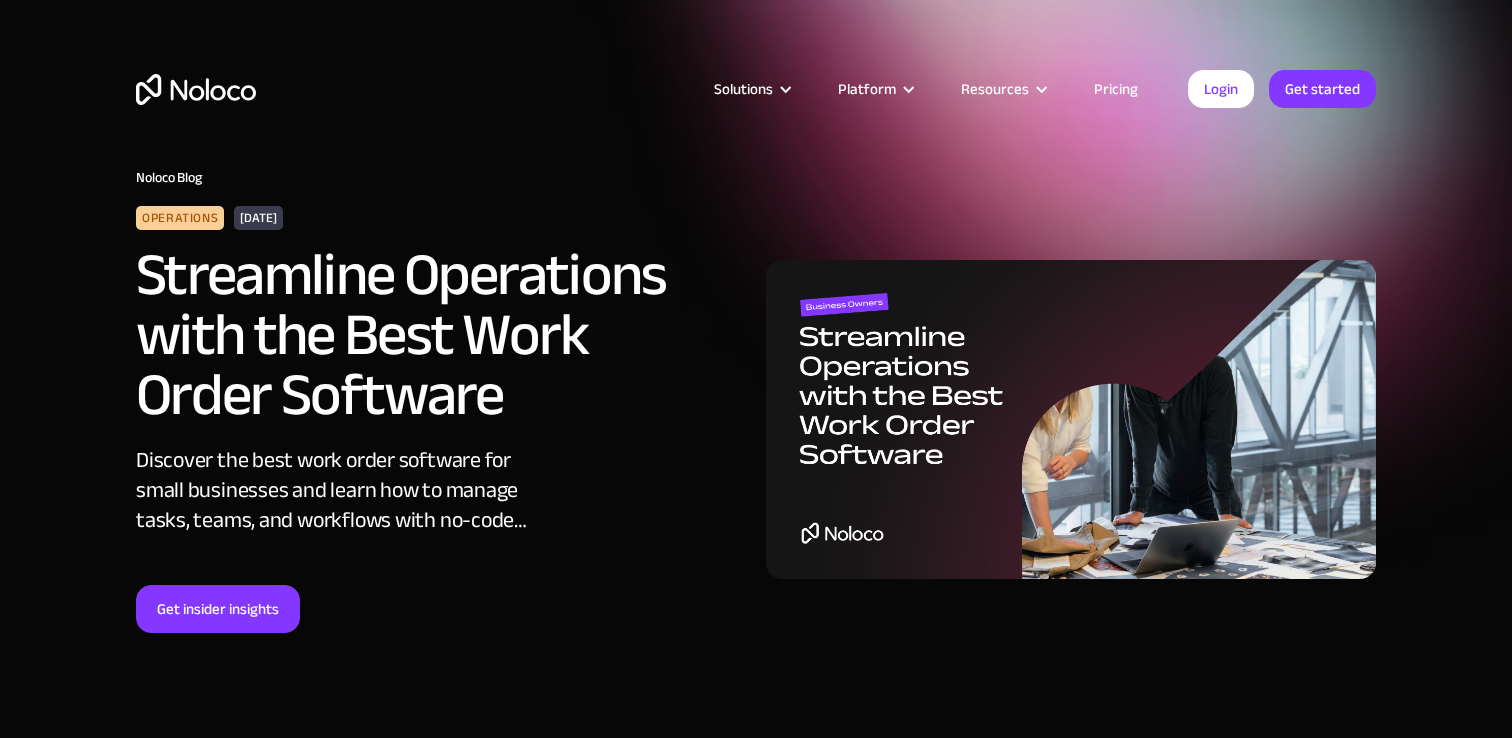 scroll, scrollTop: 0, scrollLeft: 0, axis: both 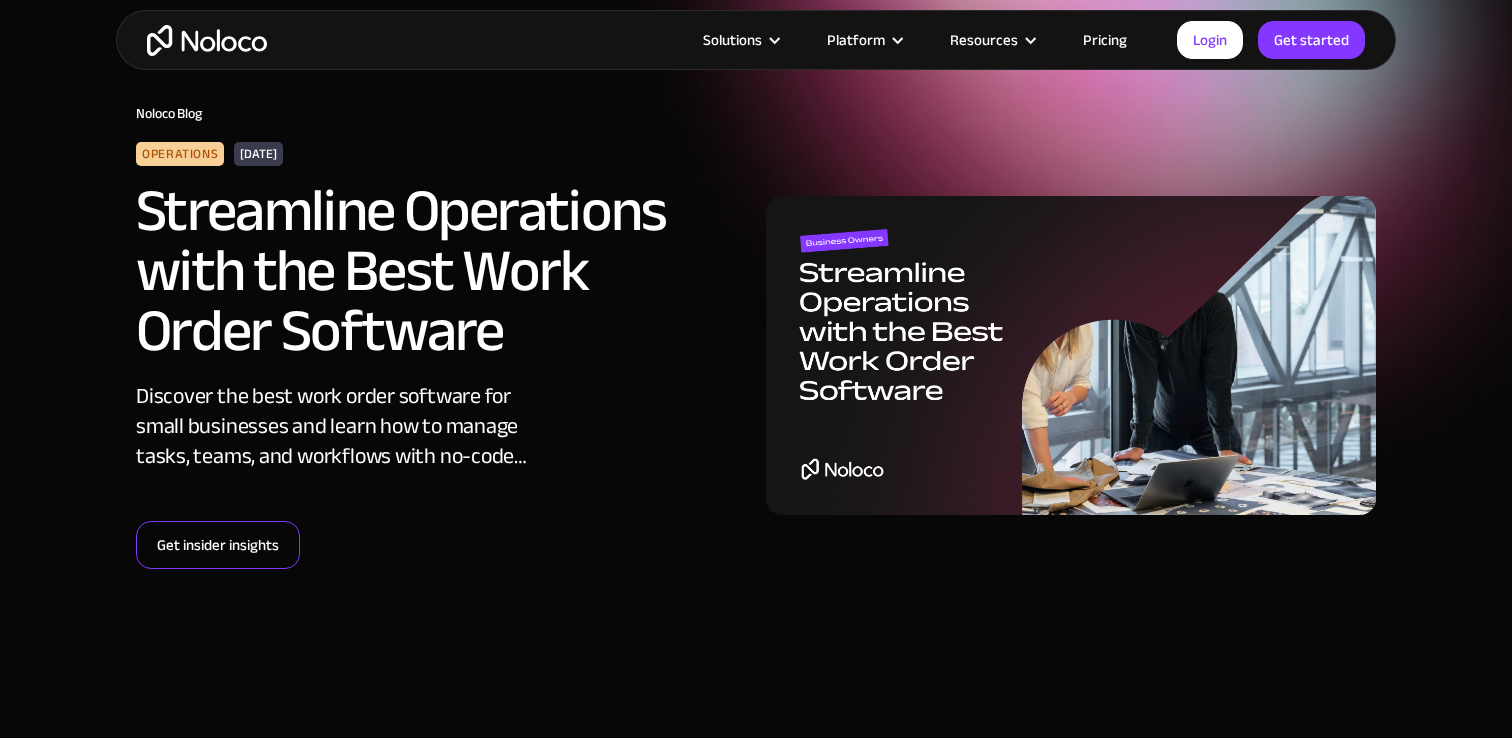 click on "Get insider insights" at bounding box center [218, 545] 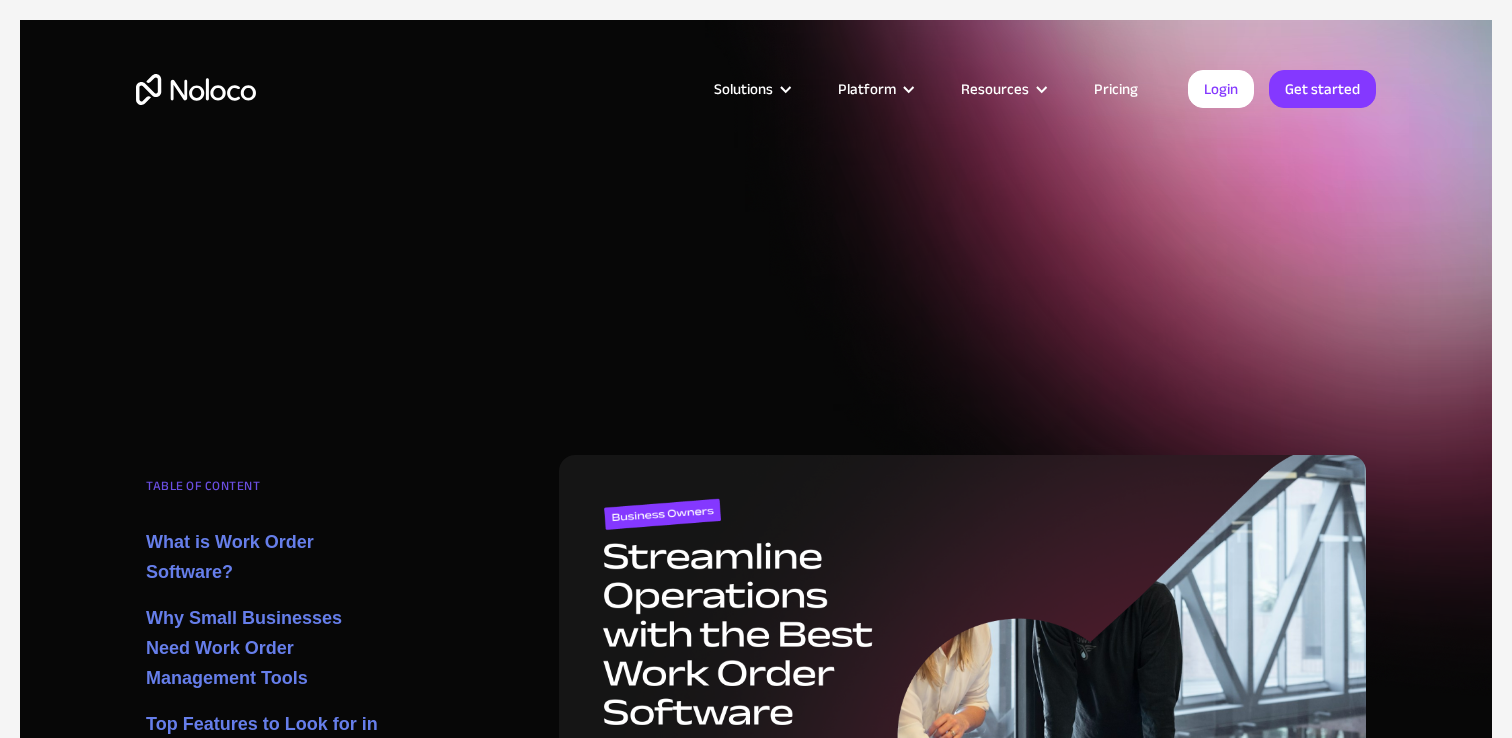 scroll, scrollTop: 0, scrollLeft: 0, axis: both 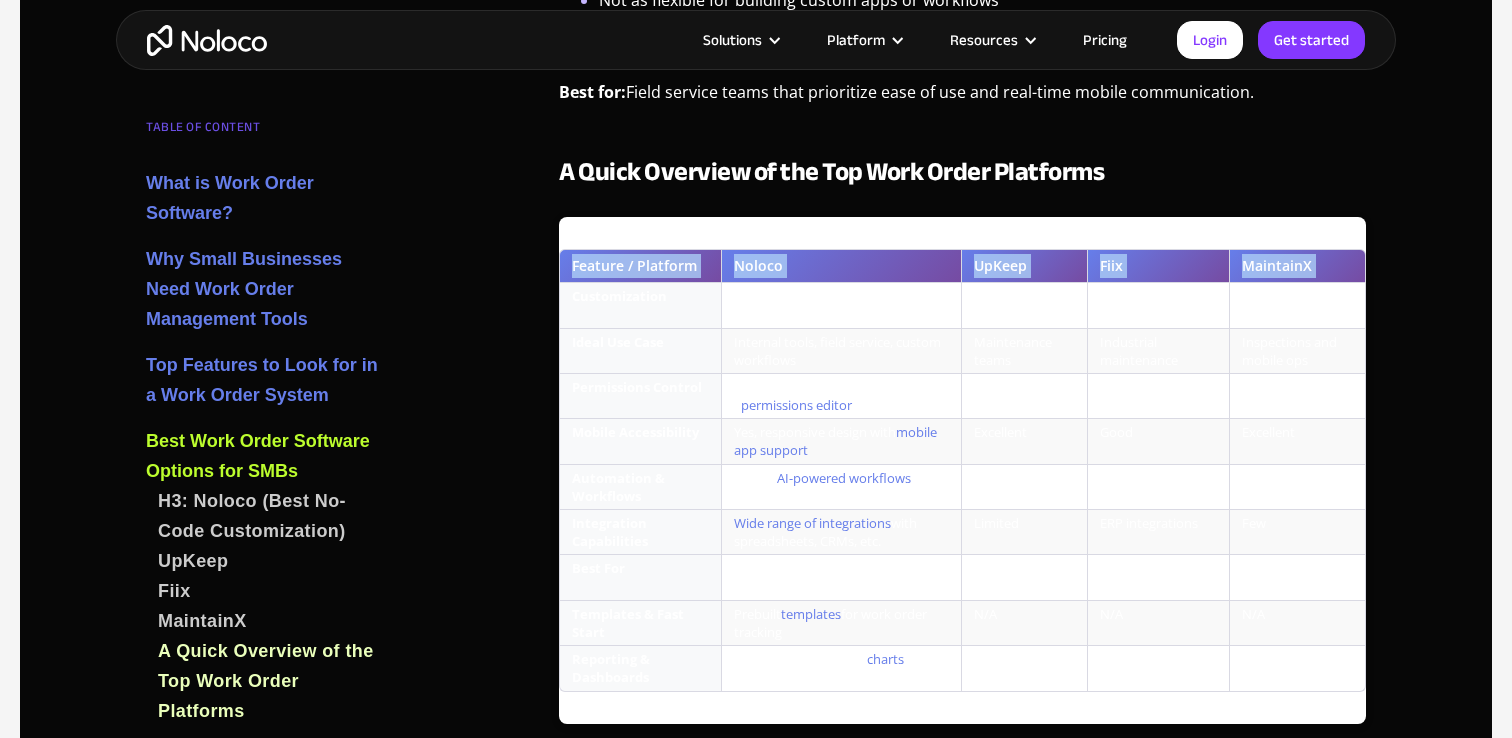drag, startPoint x: 573, startPoint y: 250, endPoint x: 941, endPoint y: 659, distance: 550.18634 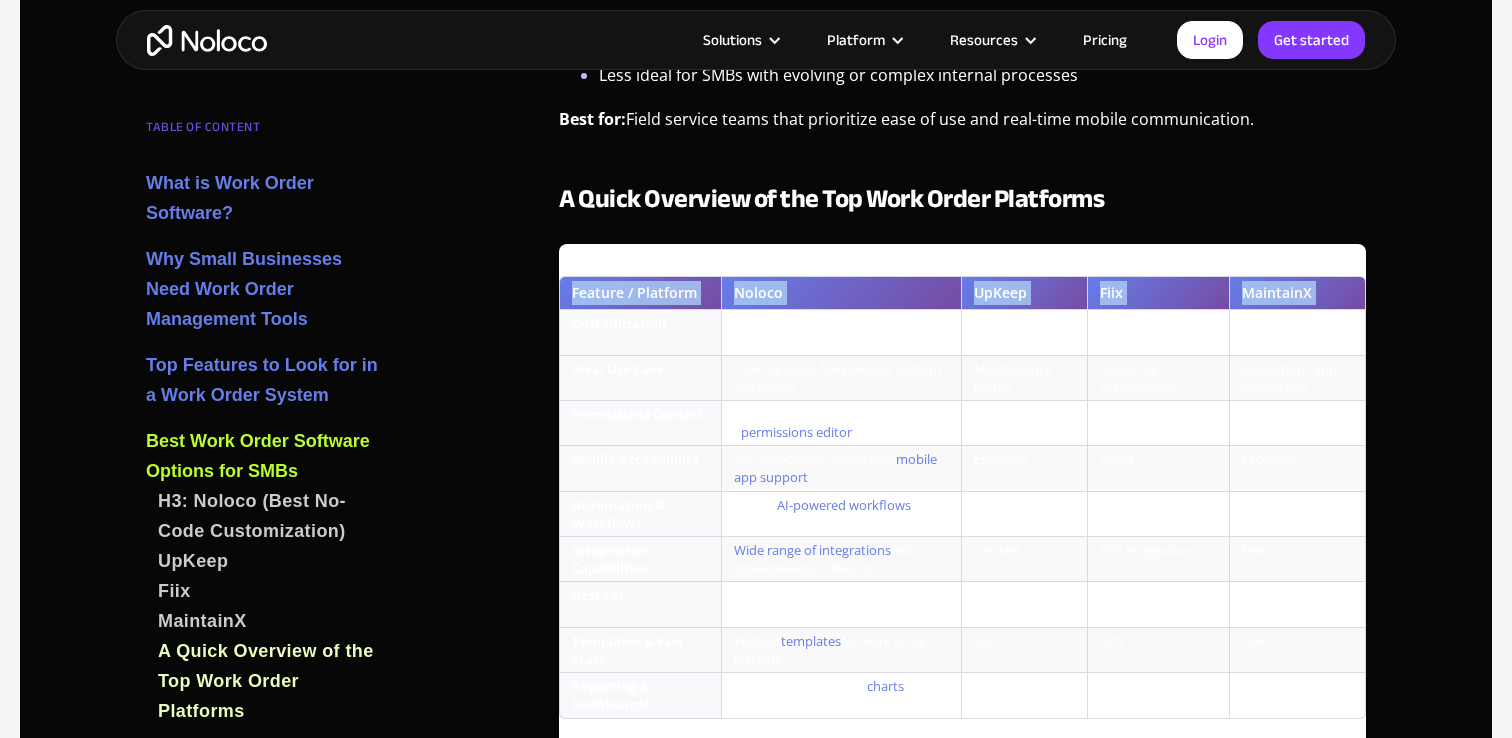 scroll, scrollTop: 5474, scrollLeft: 0, axis: vertical 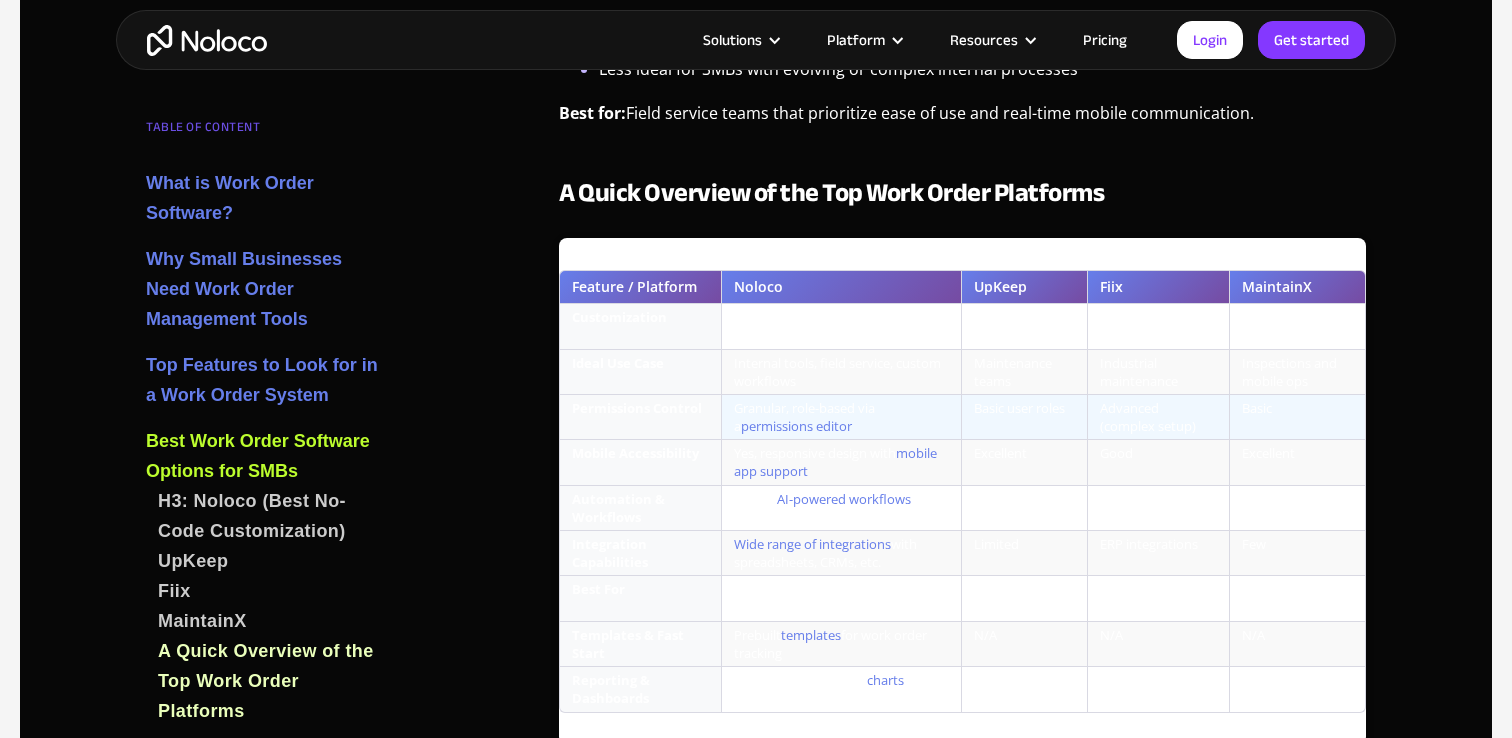 click on "Permissions Control" at bounding box center [639, 417] 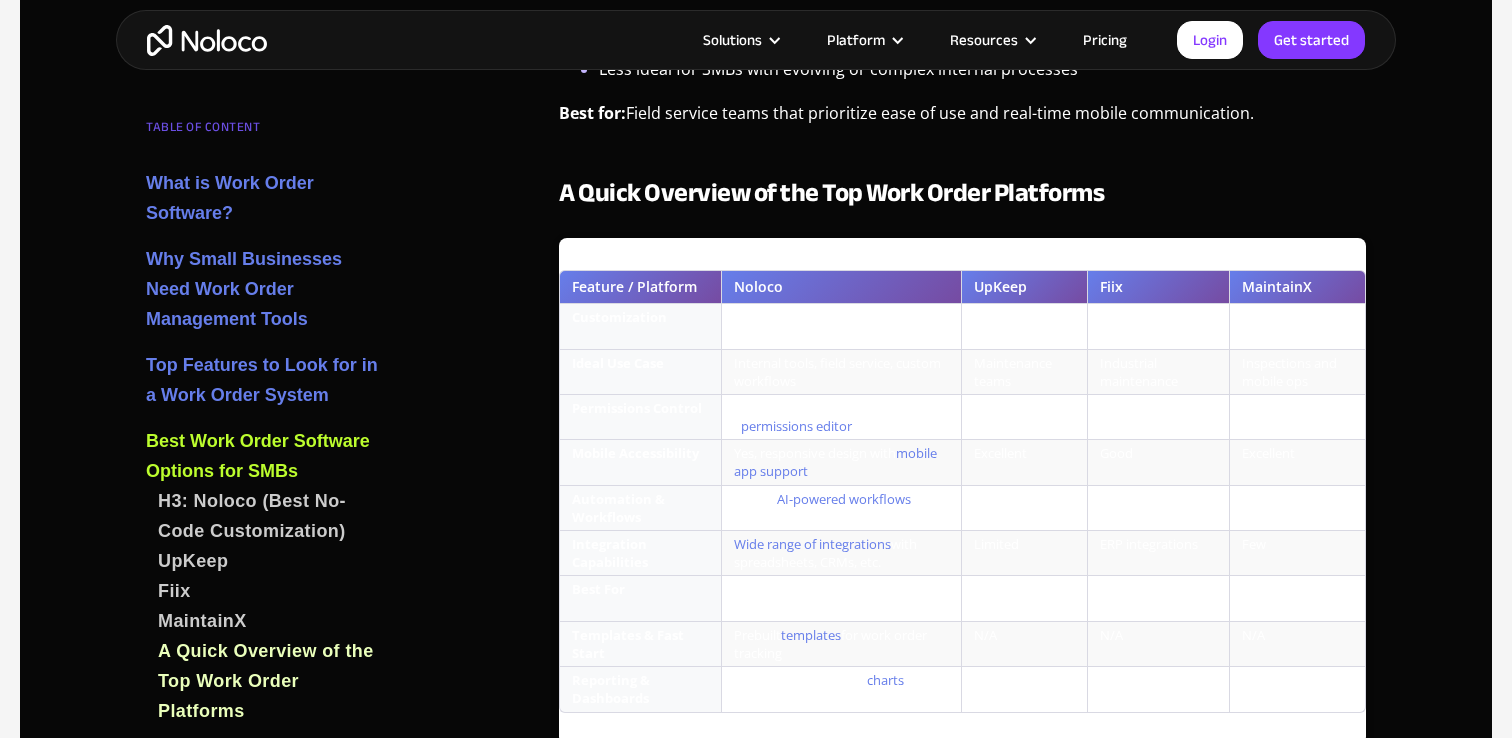 click on "TABLE OF CONTENT What is Work Order Software? Why Small Businesses Need Work Order Management Tools Top Features to Look for in a Work Order System Job Scheduling and Assignment Real-Time Status Updates Team Collaboration and Comments Automated Notifications and Escalations Reporting and Audit Logs Best Work Order Software Options for SMBs H3: Noloco (Best No-Code Customization) UpKeep Fiix MaintainX A Quick Overview of the Top Work Order Platforms Build a Custom Work Order App with Noloco Track Tasks and Technicians in Real Time Set Role-Based Permissions Automate Workflows with AI Integrate with Spreadsheets and CRMs Get Started with Noloco: A Work Order App That Fits Your Process FAQs about the Best Work Order Software What is the best work order software for small businesses? Can I build a custom work order system without coding? How does Noloco help with technician dispatch and job tracking? Can I integrate my work order app with Google Sheets or Airtable? What is Work Order Software? Missed assignments" at bounding box center [756, -903] 